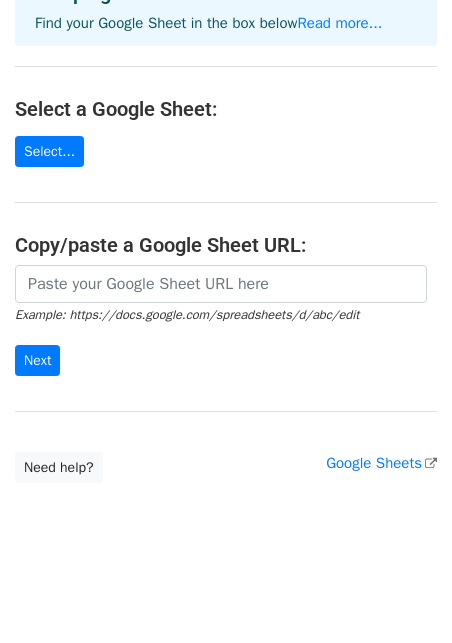 scroll, scrollTop: 0, scrollLeft: 0, axis: both 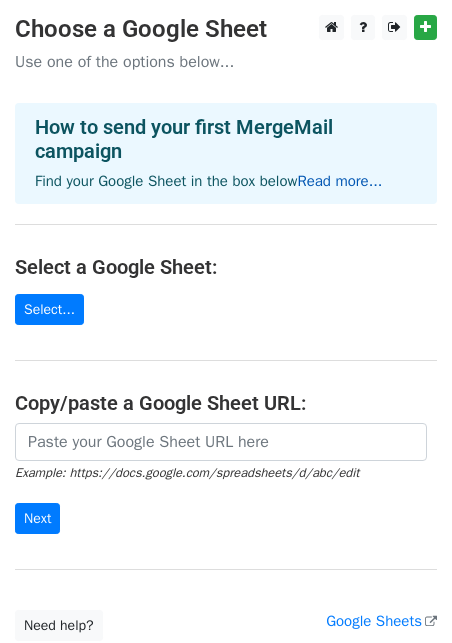 click on "Read more..." at bounding box center (339, 181) 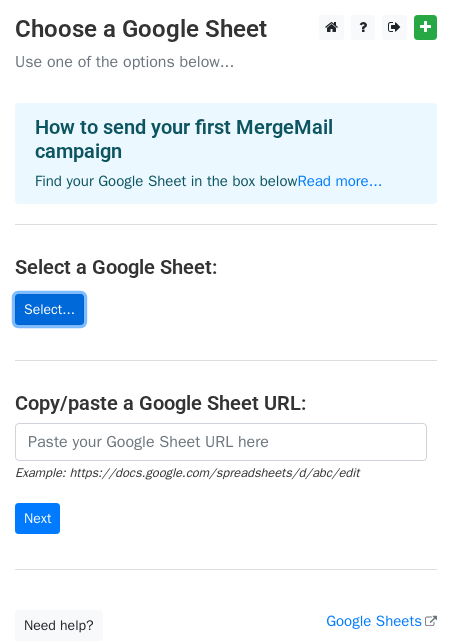 click on "Select..." at bounding box center (49, 309) 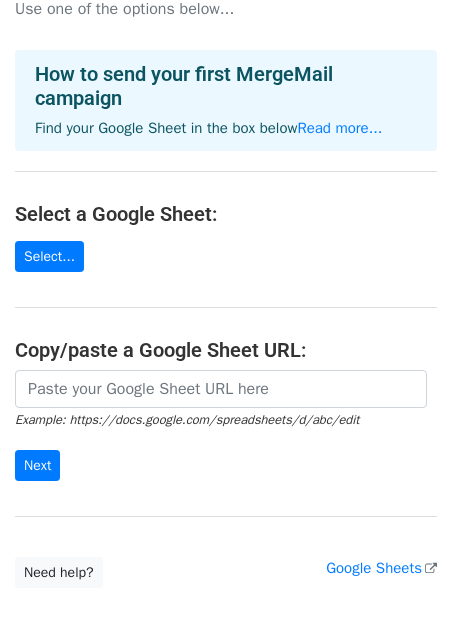 scroll, scrollTop: 56, scrollLeft: 0, axis: vertical 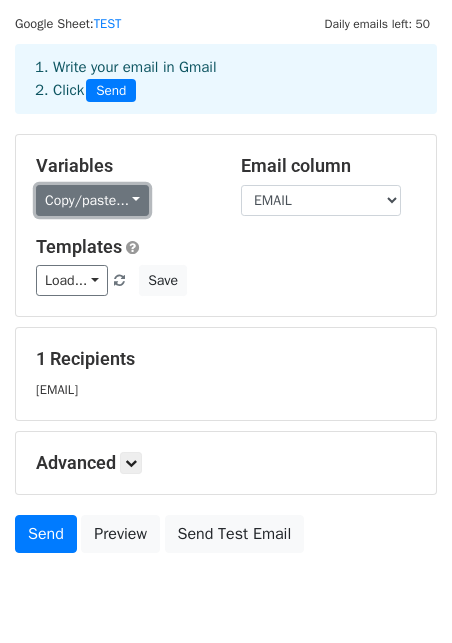 click on "Copy/paste..." at bounding box center (92, 200) 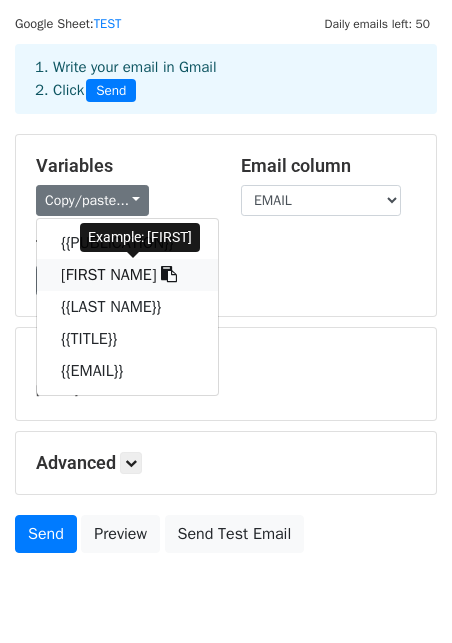 click on "{{FIRST NAME}}" at bounding box center [127, 275] 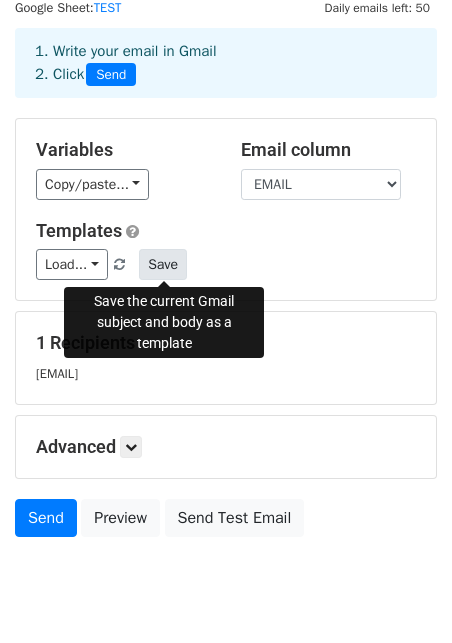 scroll, scrollTop: 0, scrollLeft: 0, axis: both 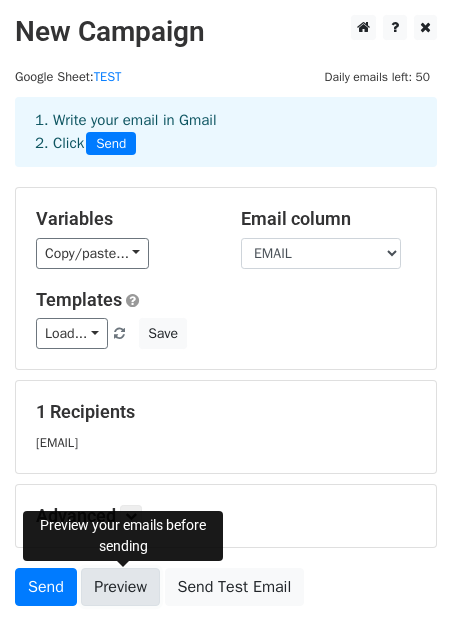 click on "Preview" at bounding box center (120, 587) 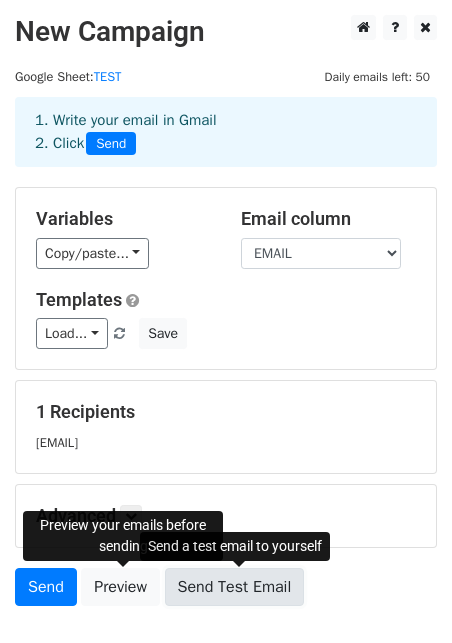 click on "Send Test Email" at bounding box center [235, 587] 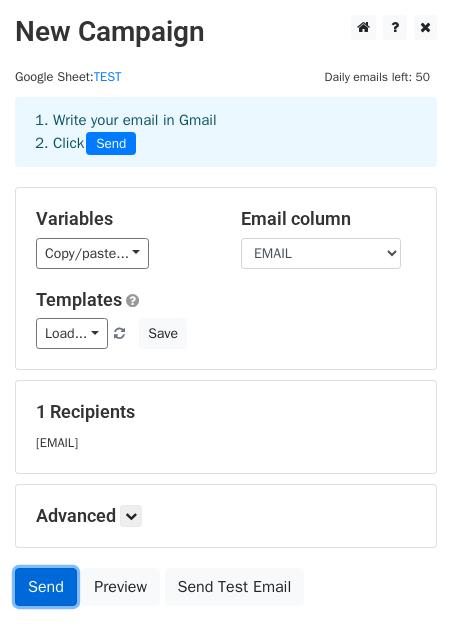 click on "Send" at bounding box center [46, 587] 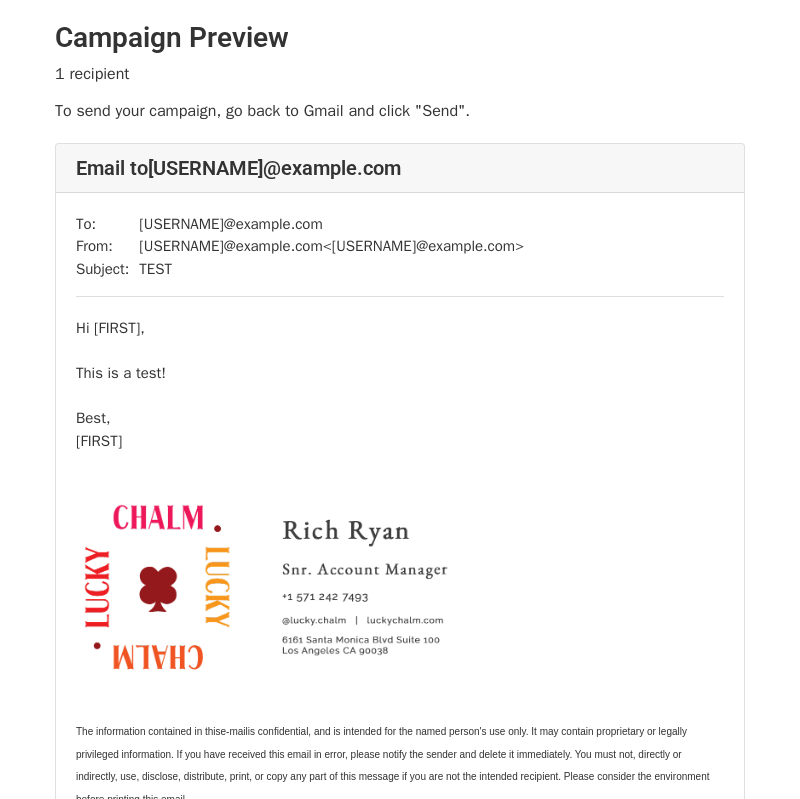 scroll, scrollTop: 0, scrollLeft: 0, axis: both 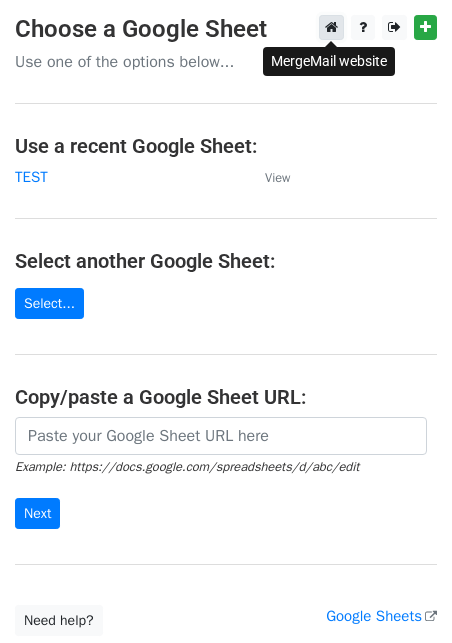 click at bounding box center (331, 27) 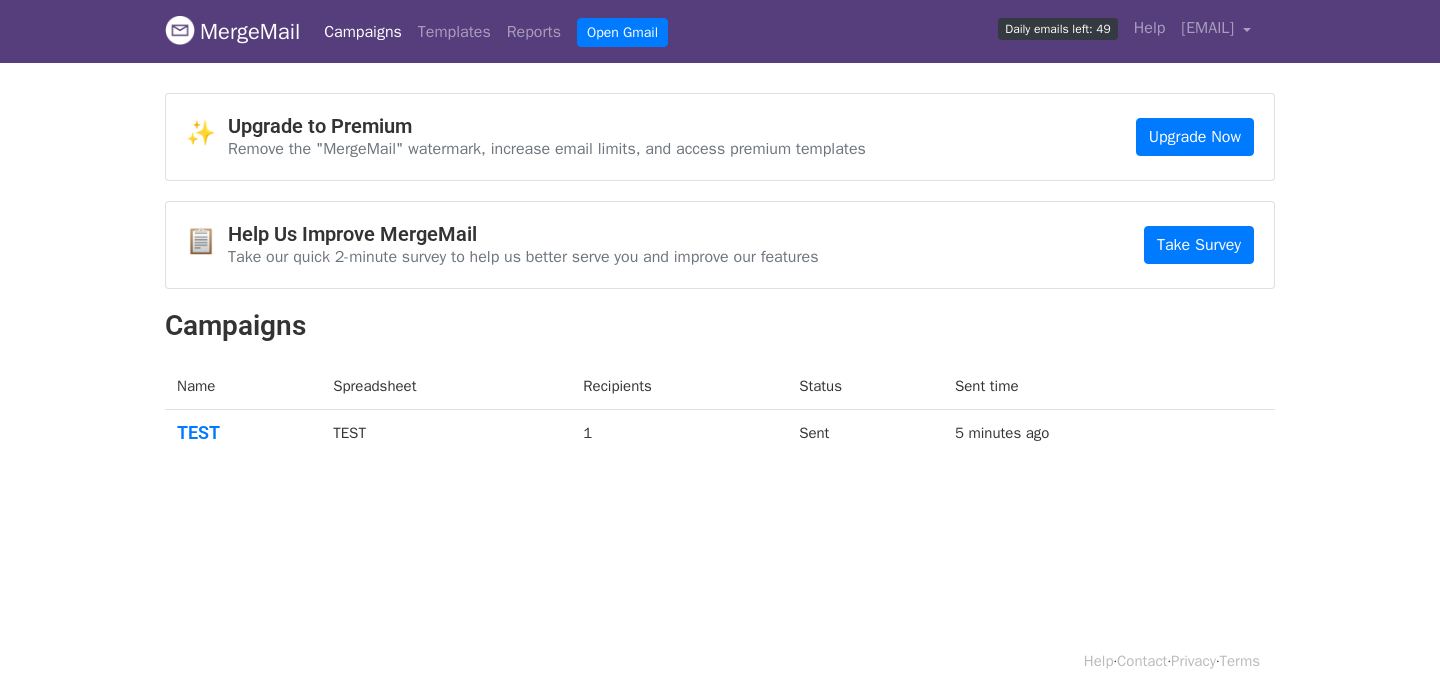 scroll, scrollTop: 0, scrollLeft: 0, axis: both 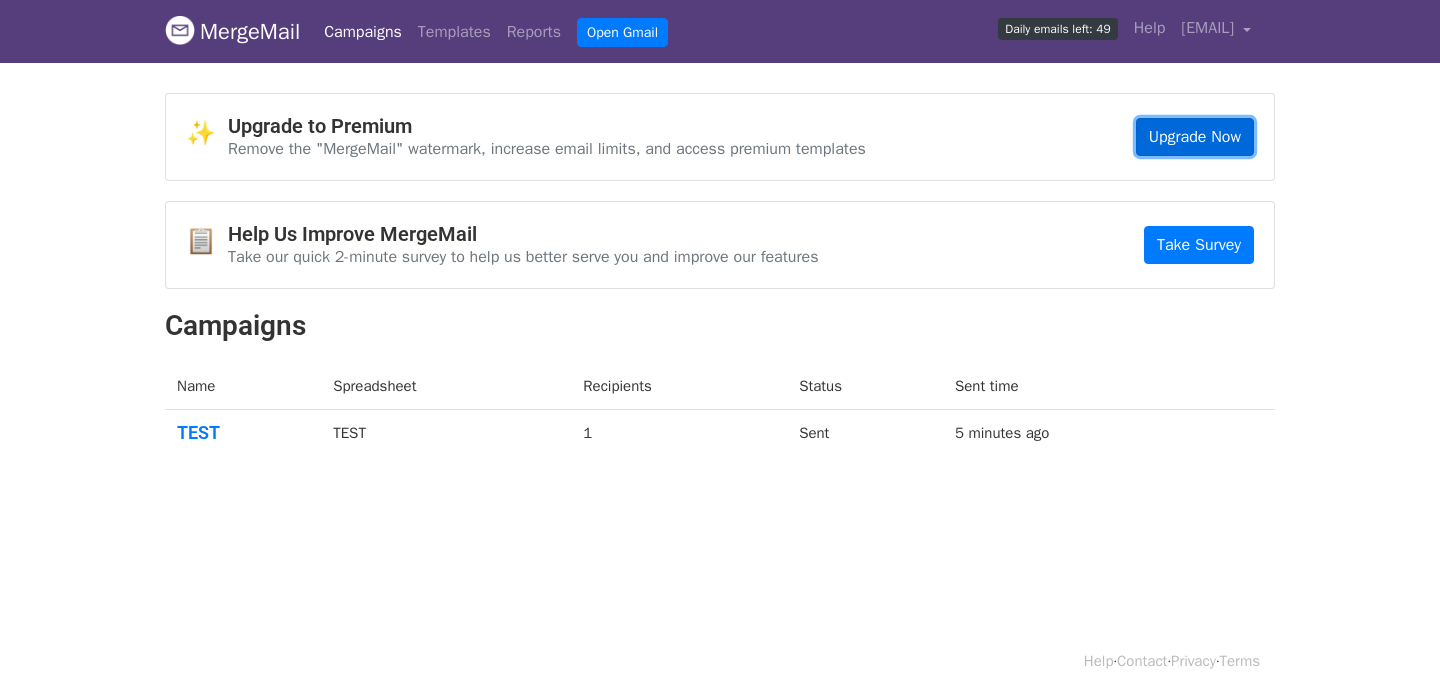 click on "Upgrade Now" at bounding box center (1195, 137) 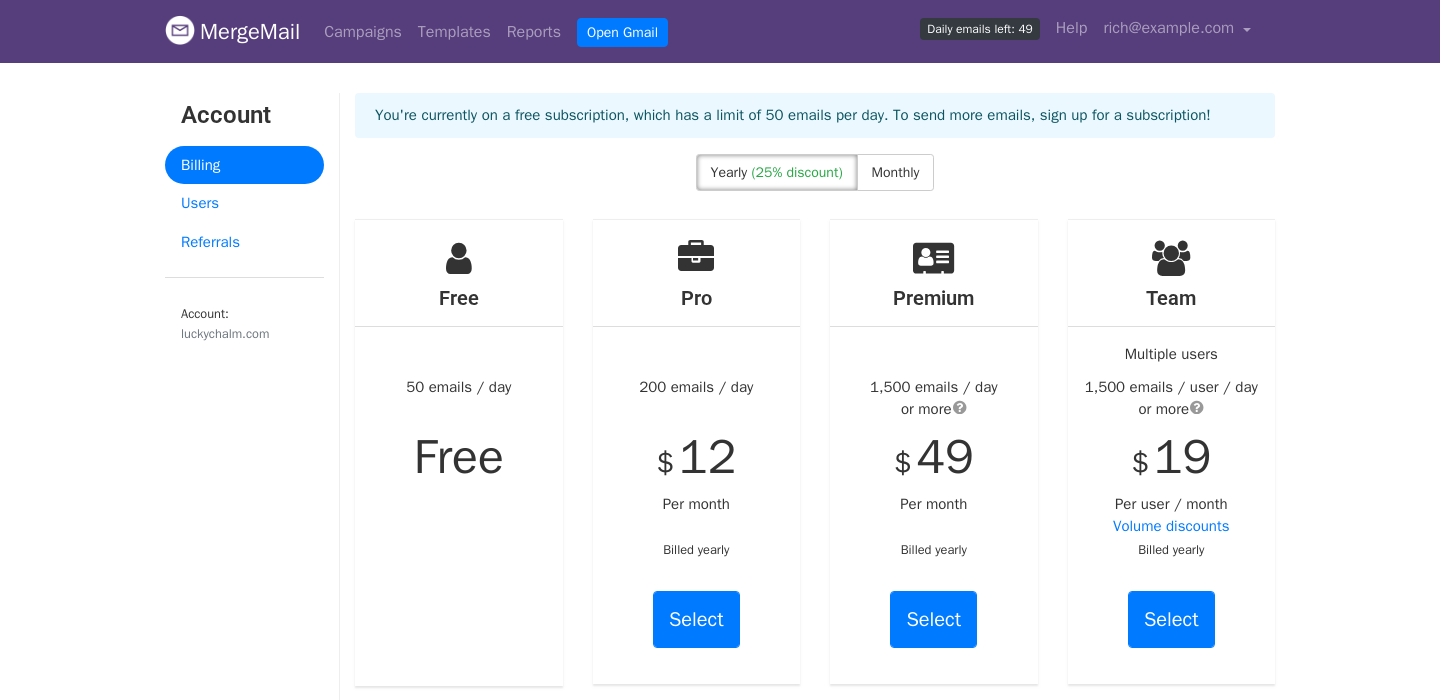 scroll, scrollTop: 0, scrollLeft: 0, axis: both 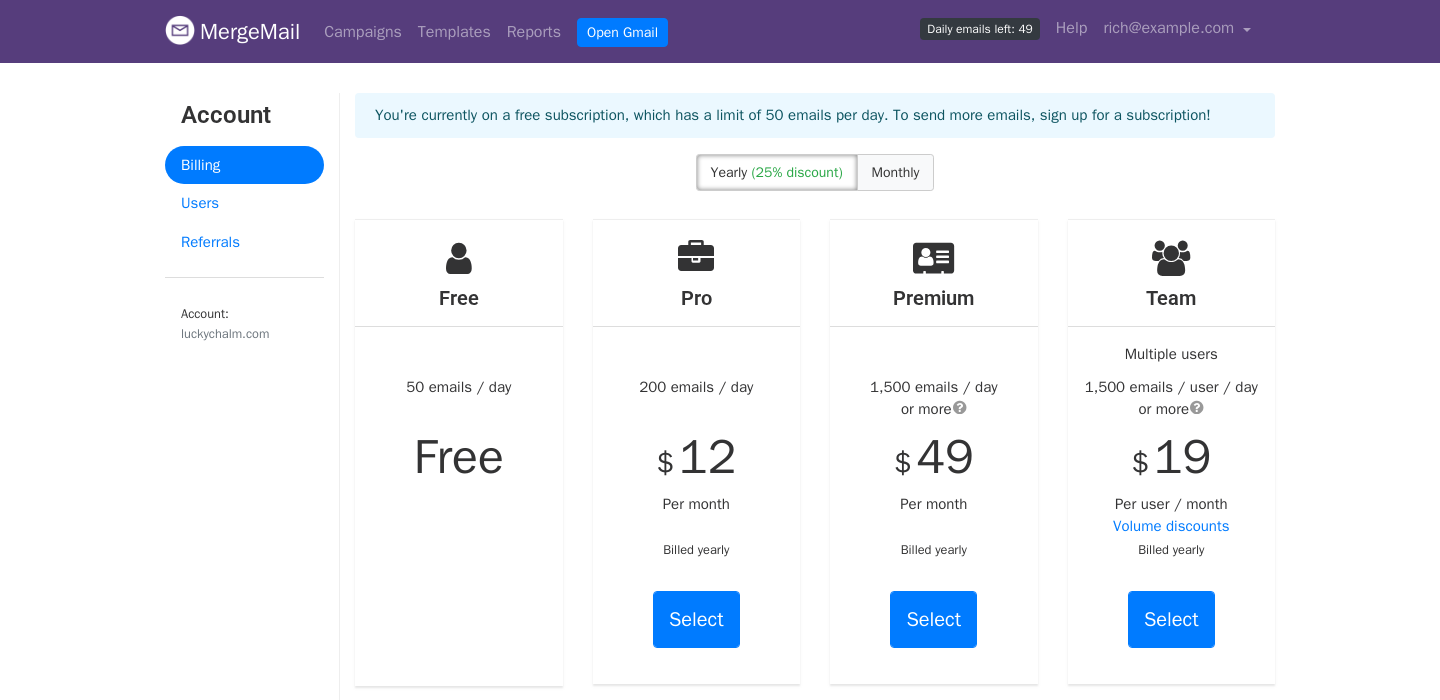 click on "Monthly" at bounding box center [896, 172] 